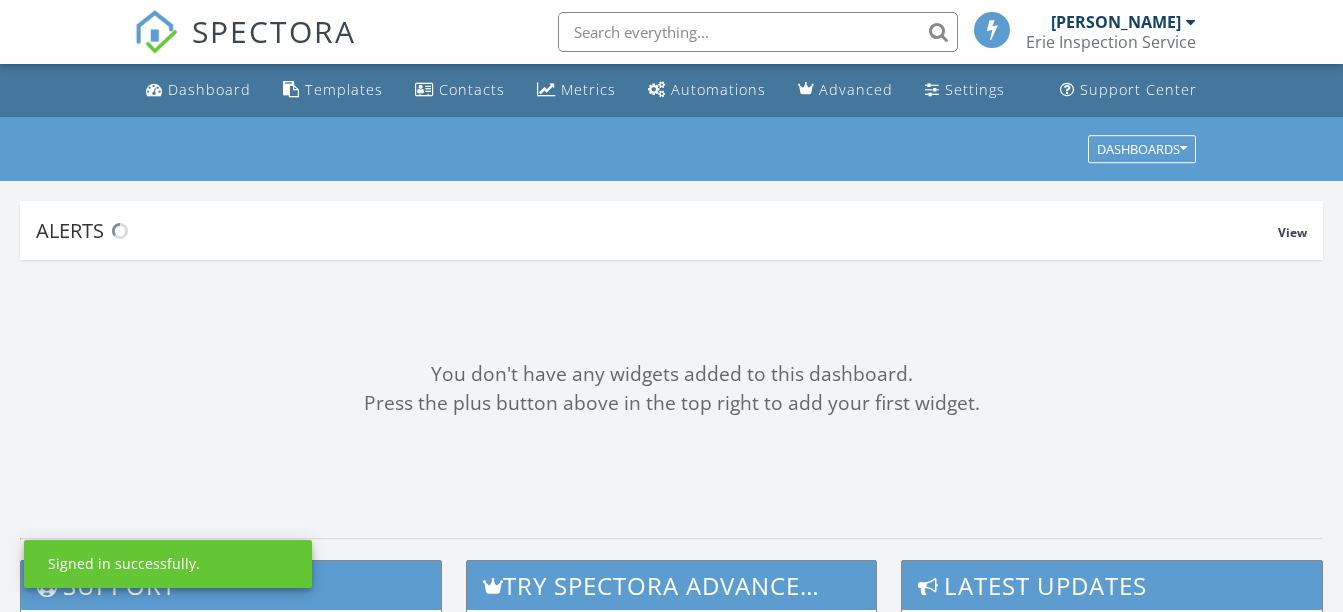 scroll, scrollTop: 0, scrollLeft: 0, axis: both 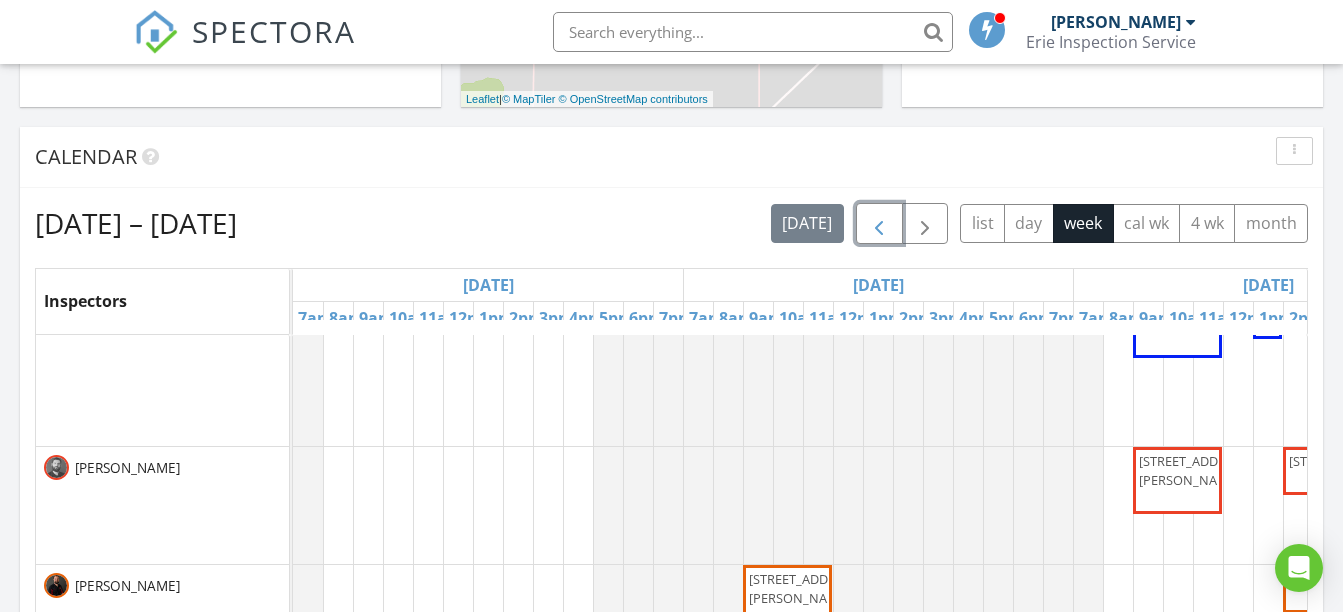 click at bounding box center [879, 224] 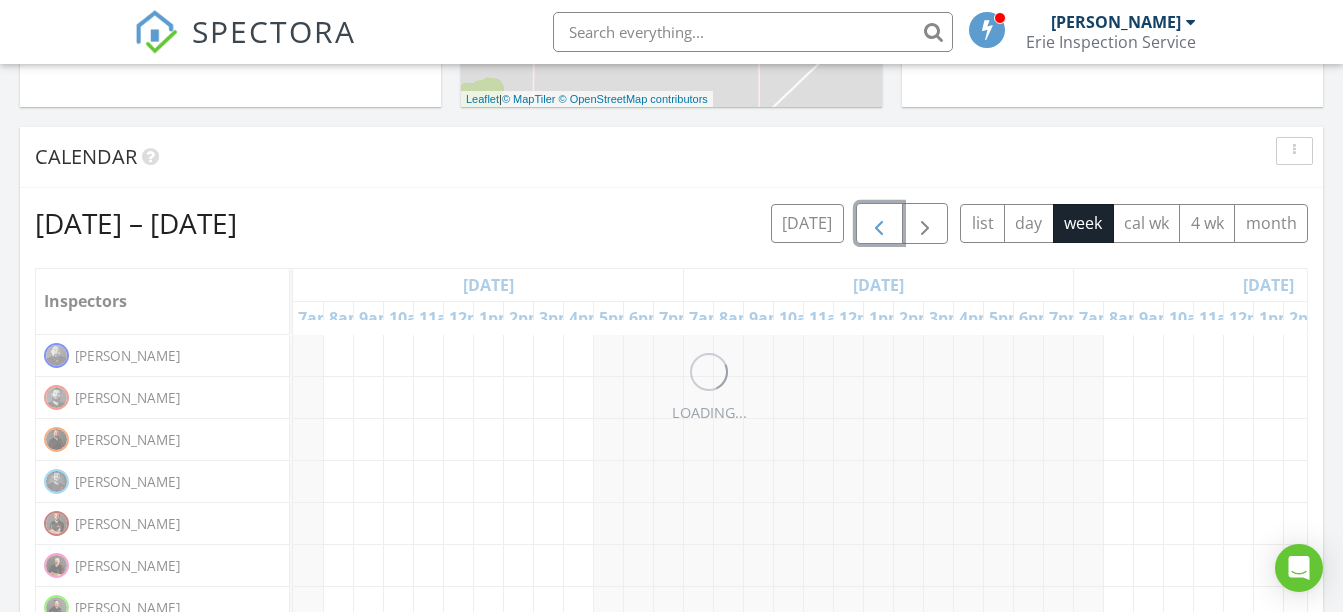 scroll, scrollTop: 0, scrollLeft: 0, axis: both 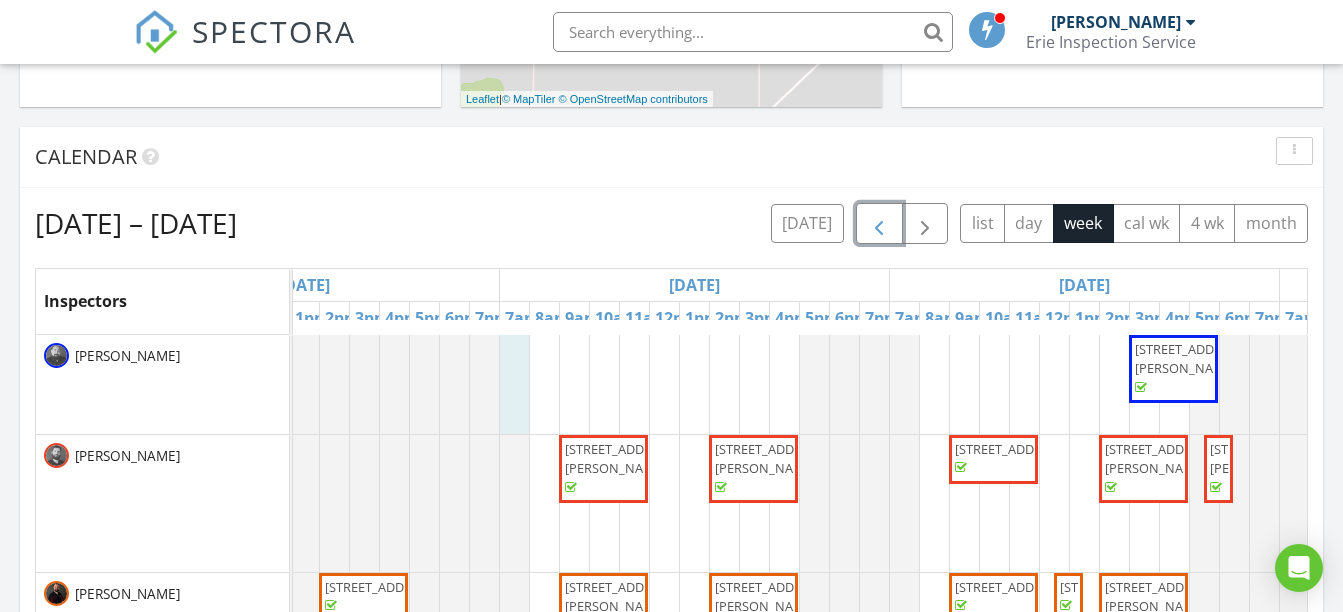 click at bounding box center (-281, 384) 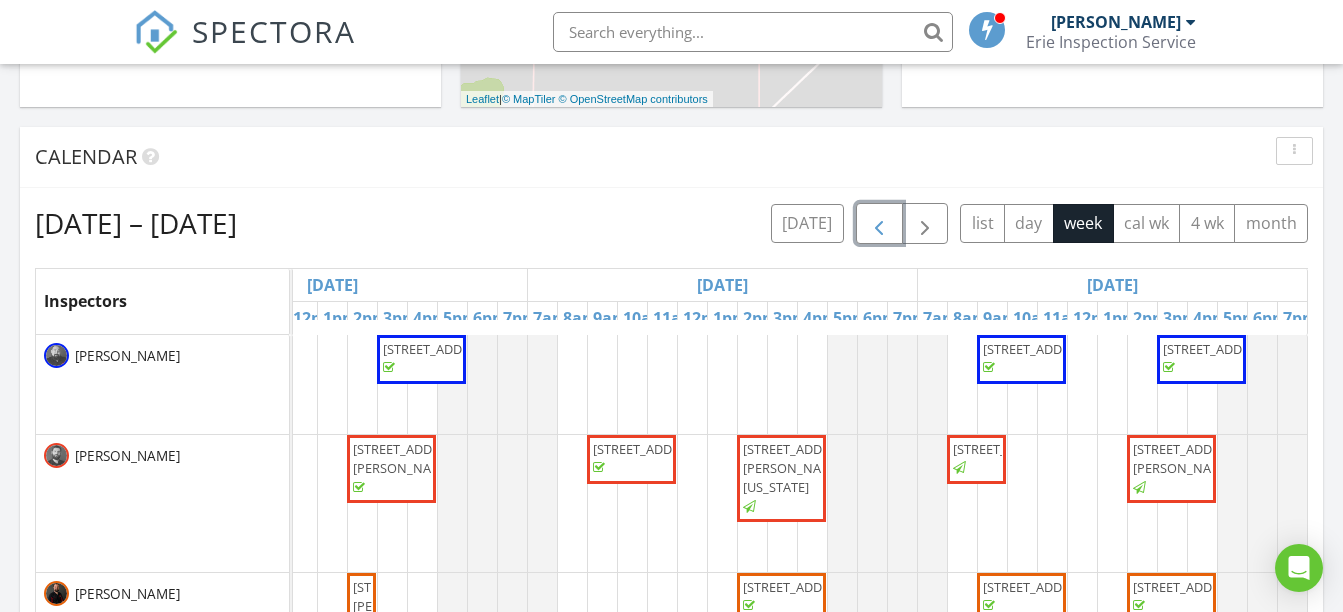 click on "8146 Wenonah Ct, Sylvania 43560" at bounding box center [1039, 349] 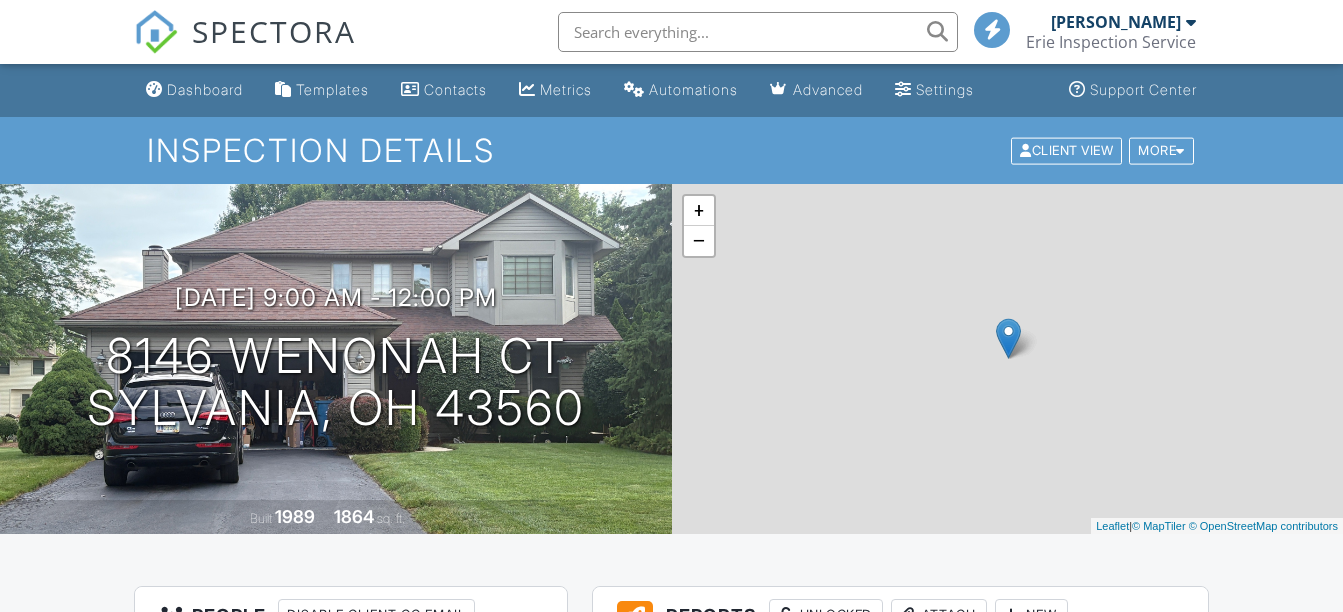scroll, scrollTop: 0, scrollLeft: 0, axis: both 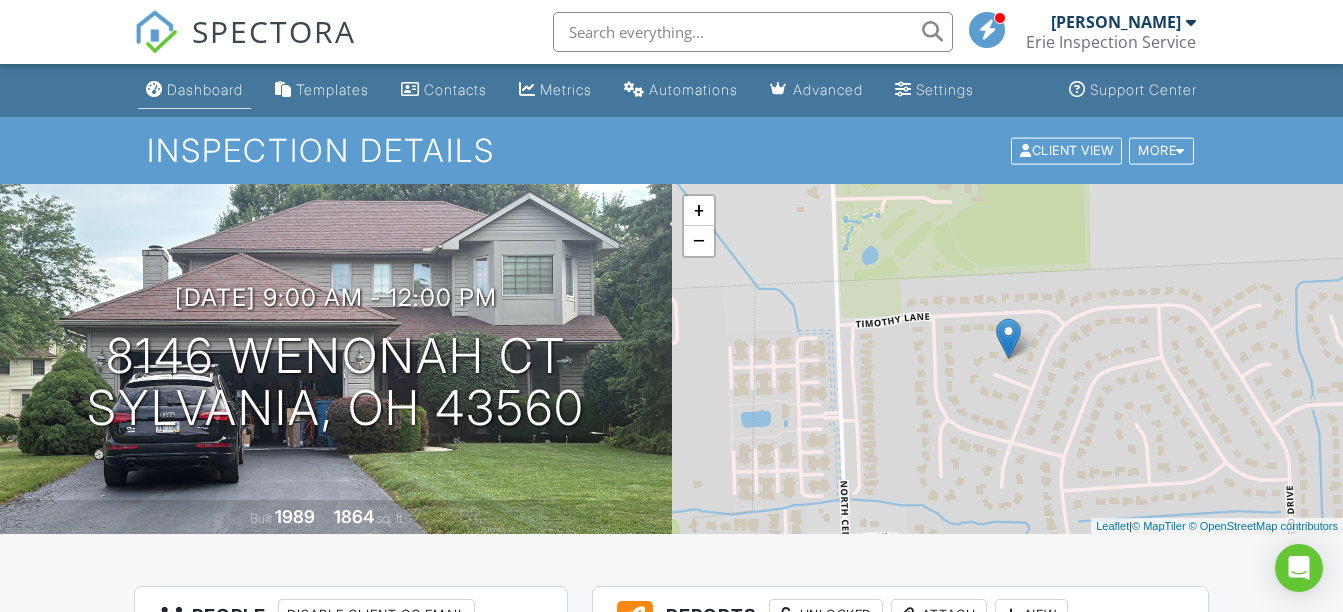click on "Dashboard" at bounding box center [205, 89] 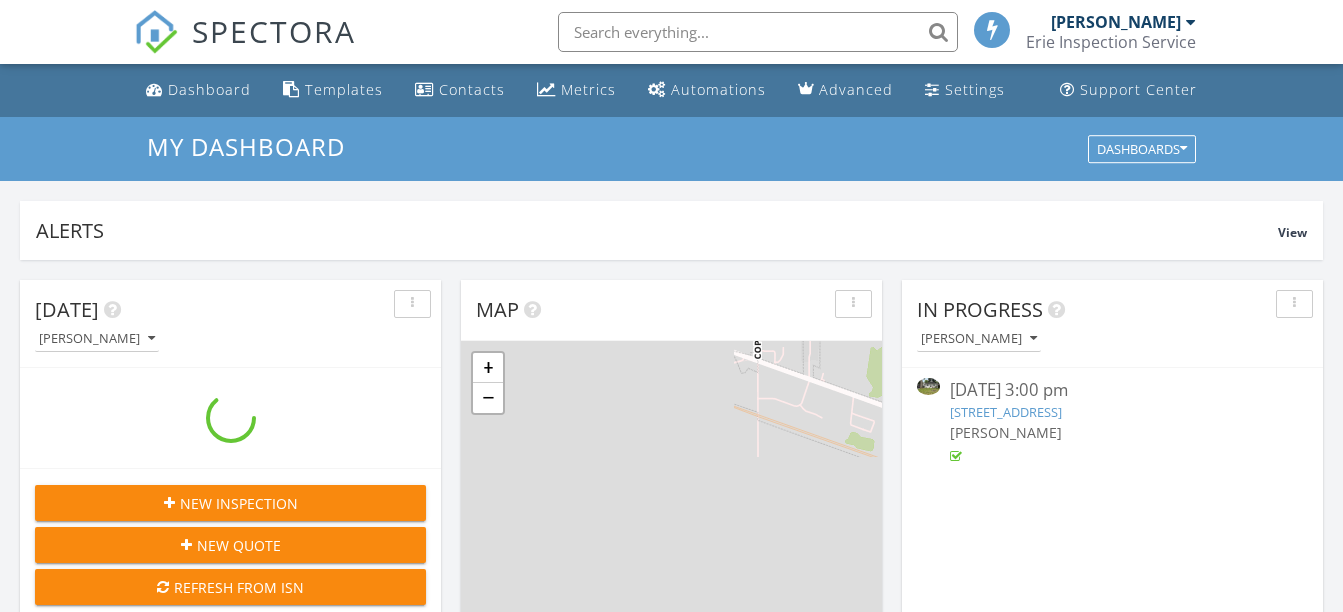 scroll, scrollTop: 188, scrollLeft: 0, axis: vertical 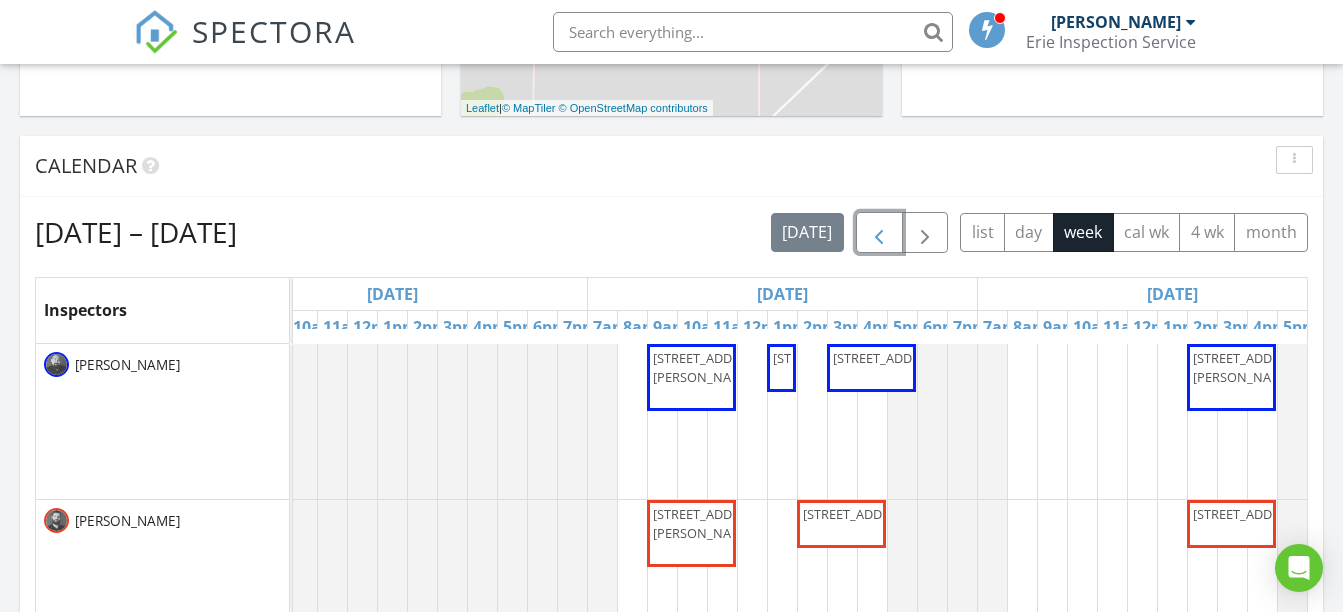 click at bounding box center [879, 233] 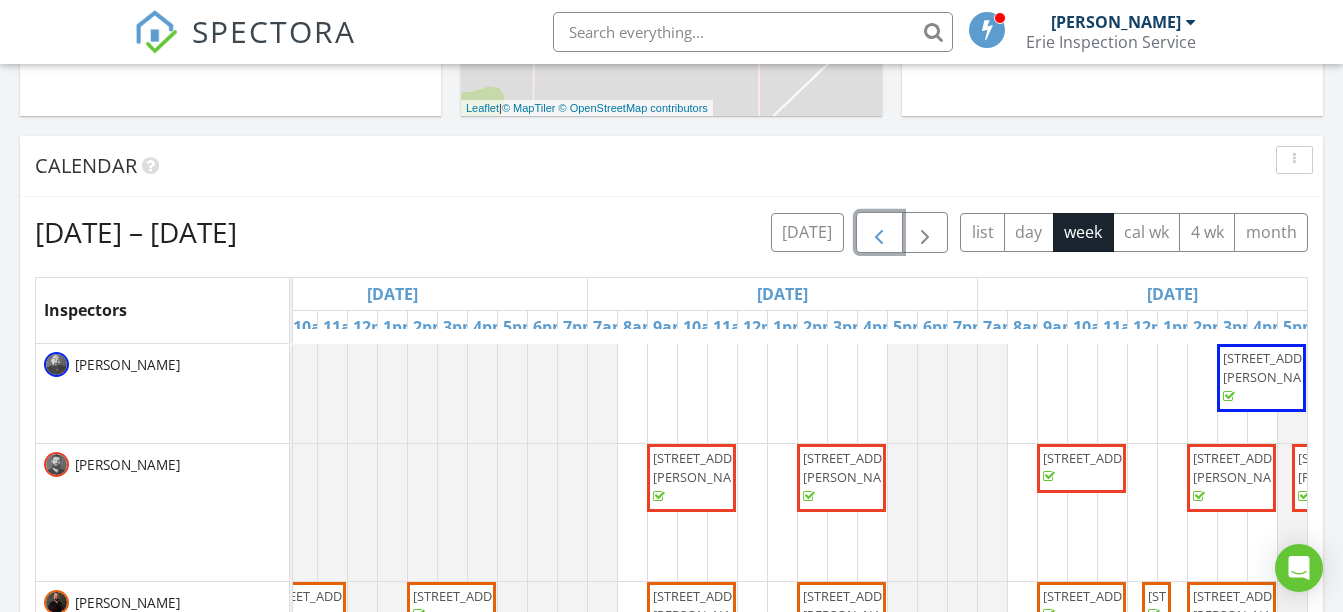 scroll, scrollTop: 0, scrollLeft: 0, axis: both 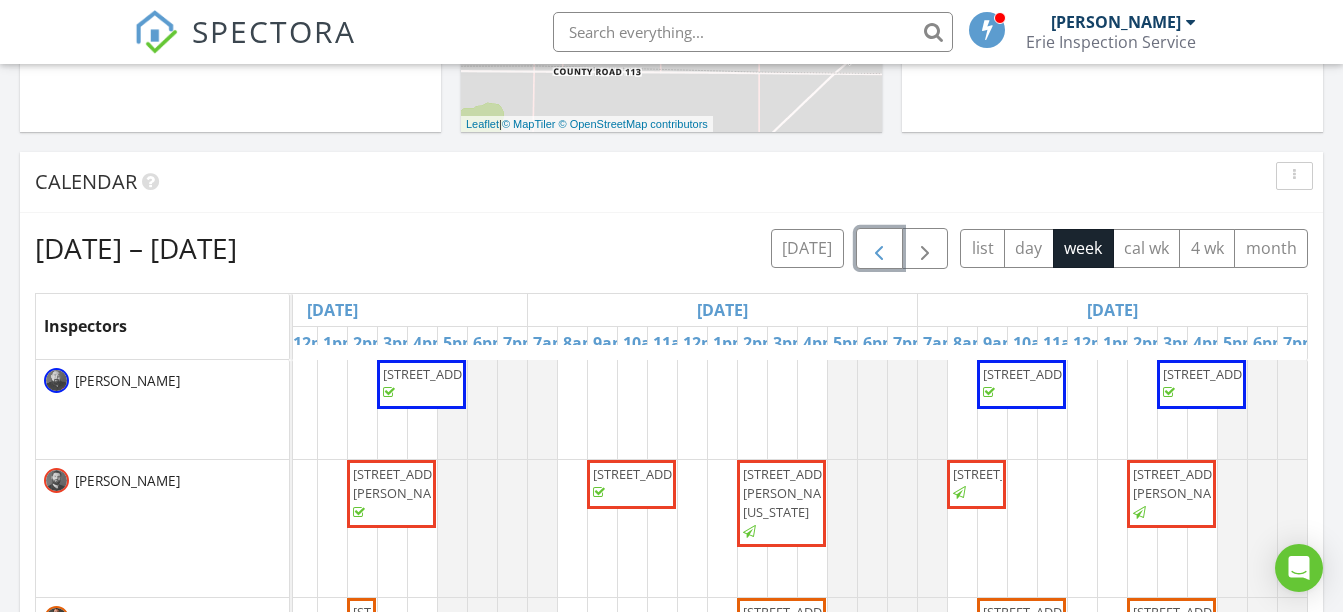 click on "1927 Greenwood Ave, Toledo 43605" at bounding box center (1219, 374) 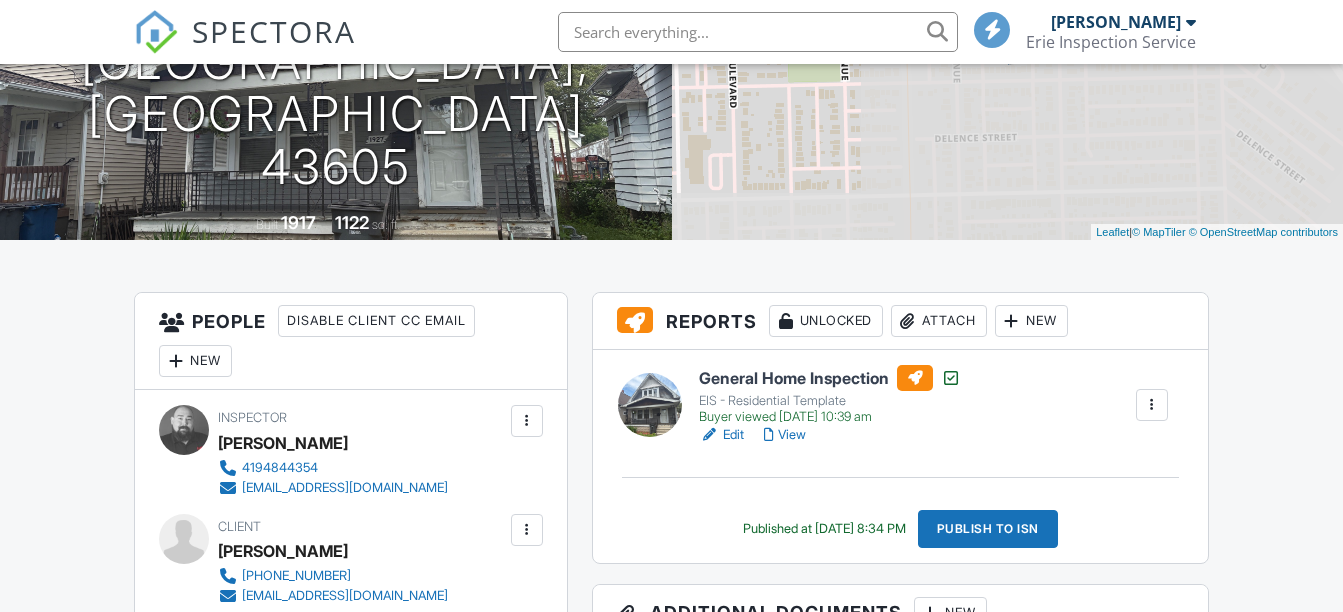 scroll, scrollTop: 294, scrollLeft: 0, axis: vertical 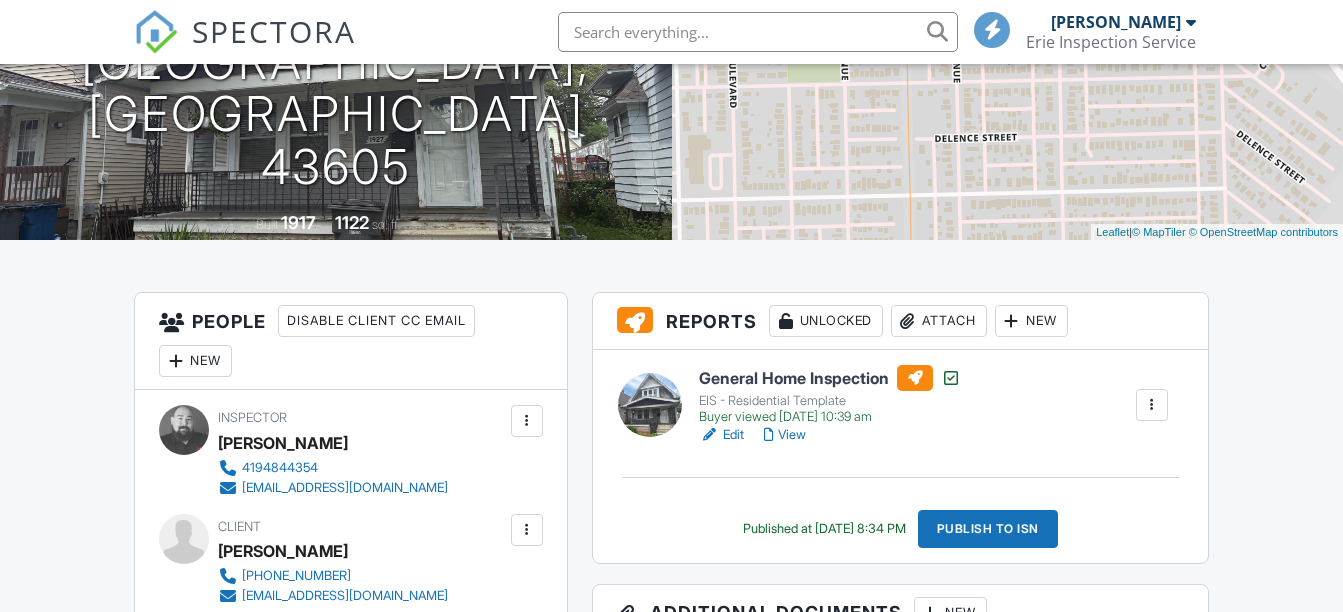click on "View" at bounding box center [785, 435] 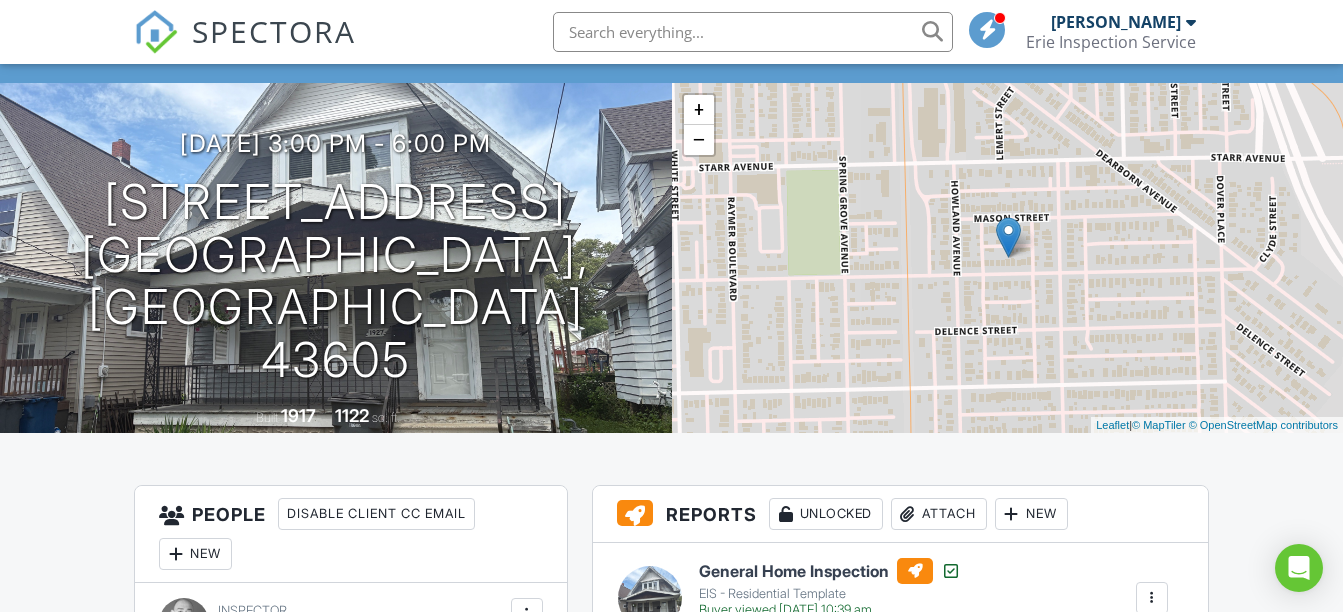 scroll, scrollTop: 0, scrollLeft: 0, axis: both 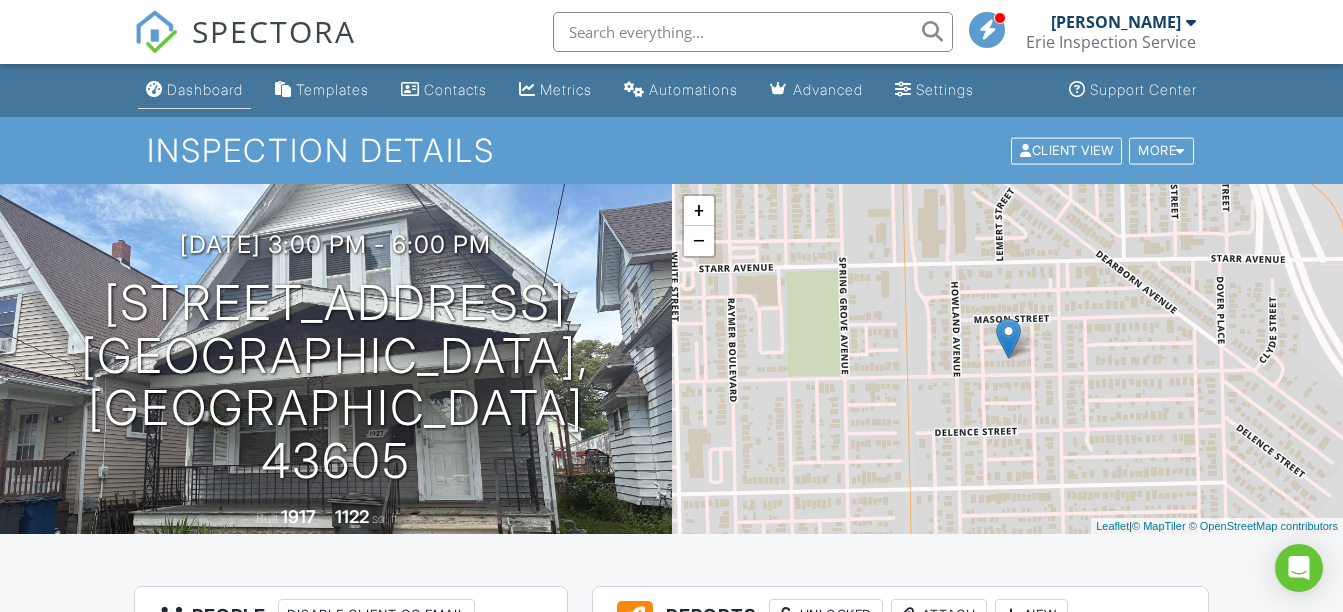 click on "Dashboard" at bounding box center (205, 89) 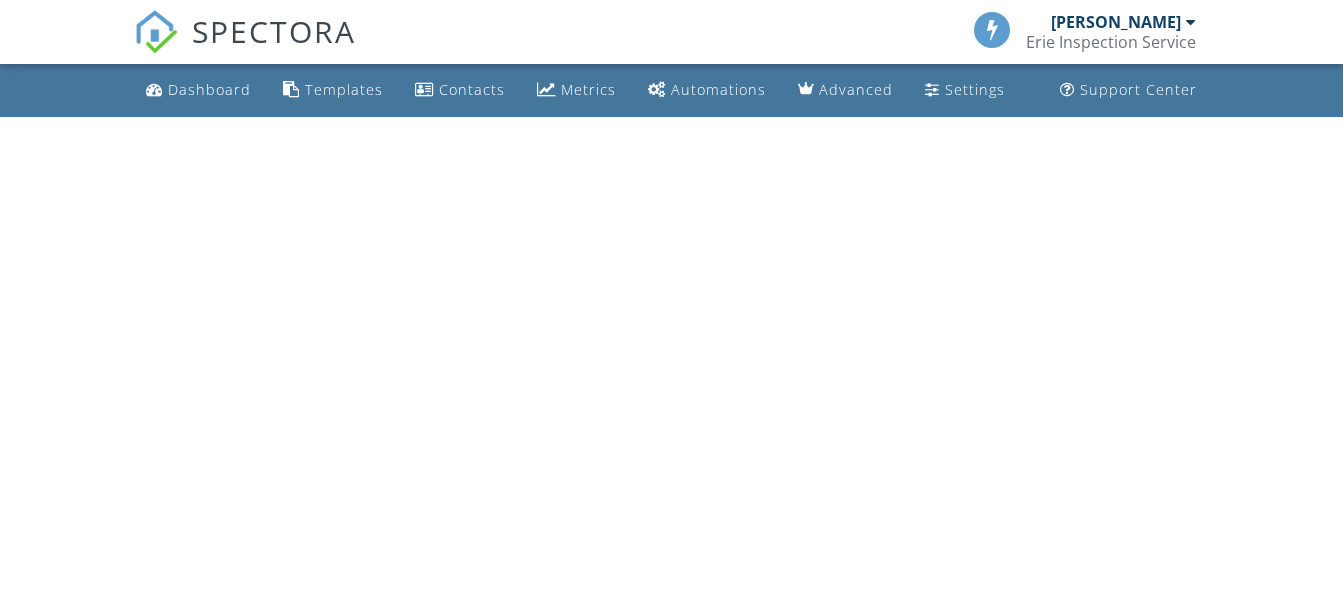 scroll, scrollTop: 0, scrollLeft: 0, axis: both 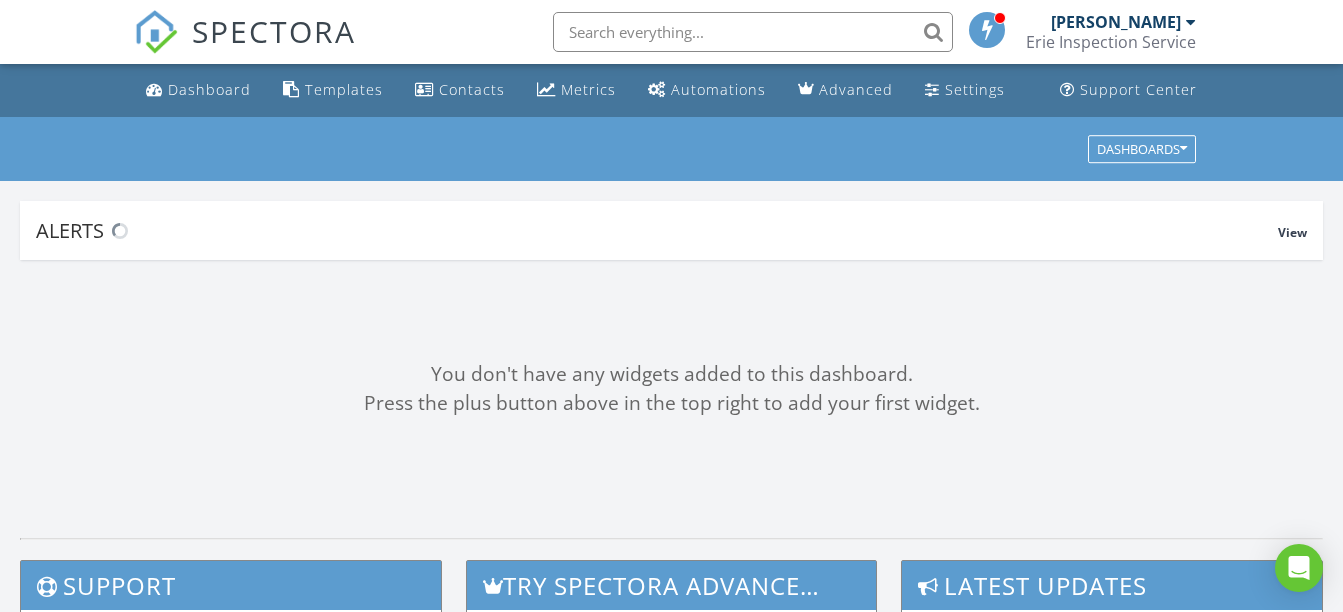 click at bounding box center [753, 32] 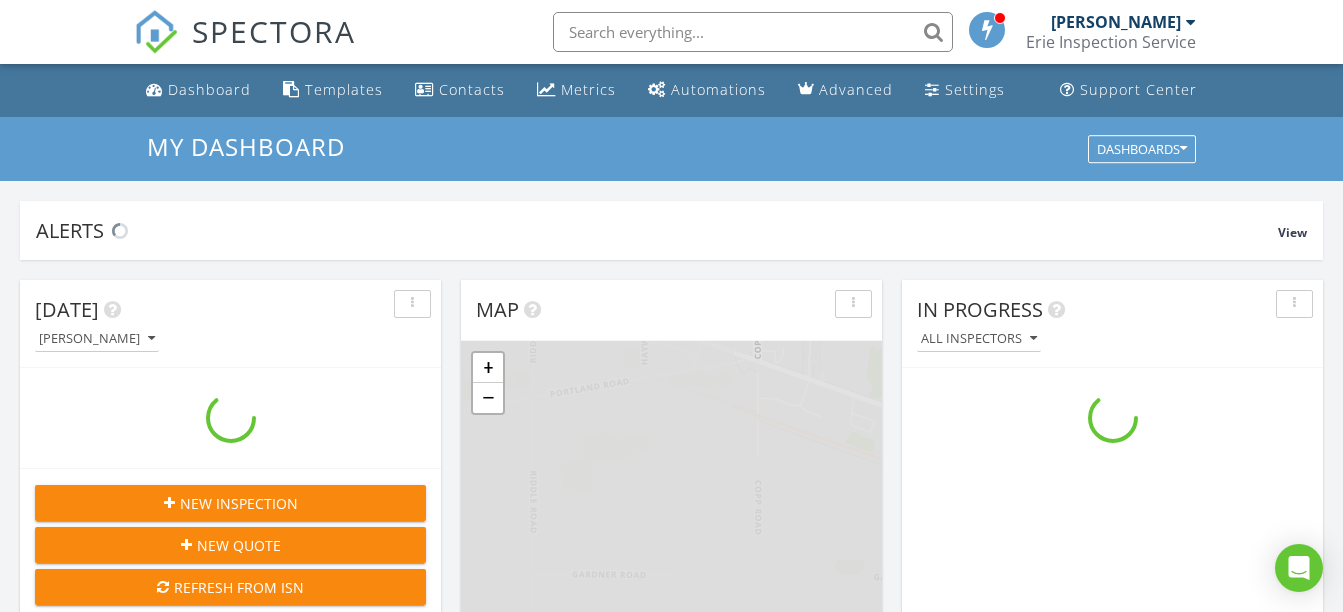 scroll, scrollTop: 10, scrollLeft: 10, axis: both 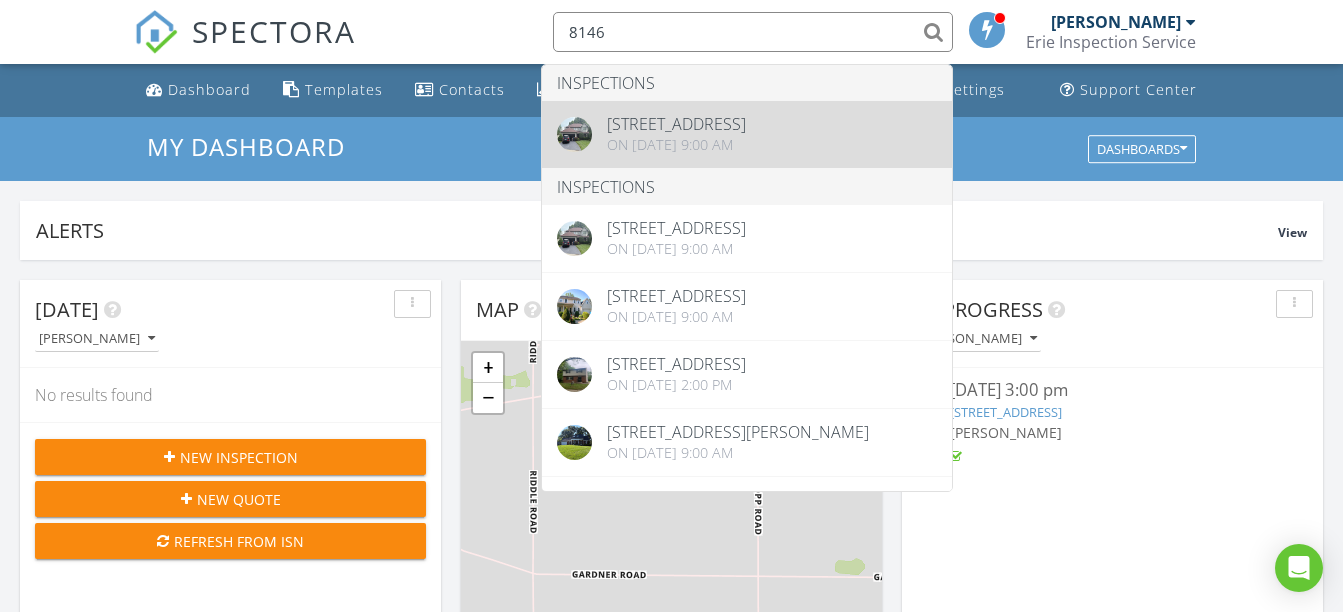 type on "8146" 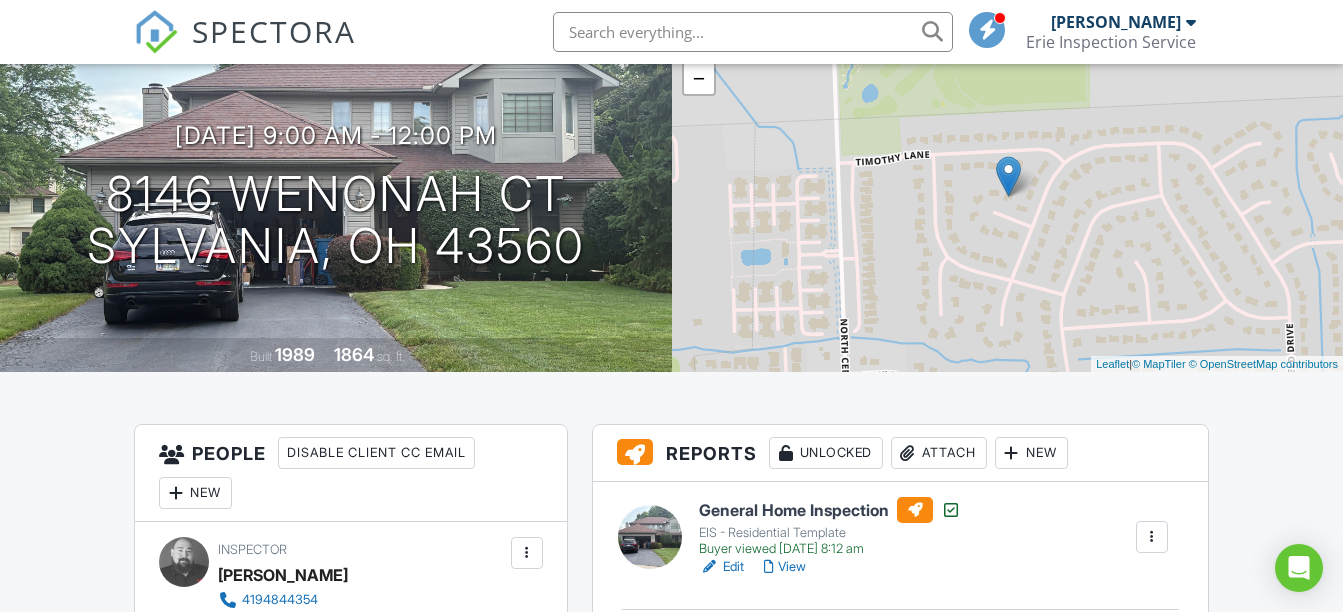 scroll, scrollTop: 172, scrollLeft: 0, axis: vertical 